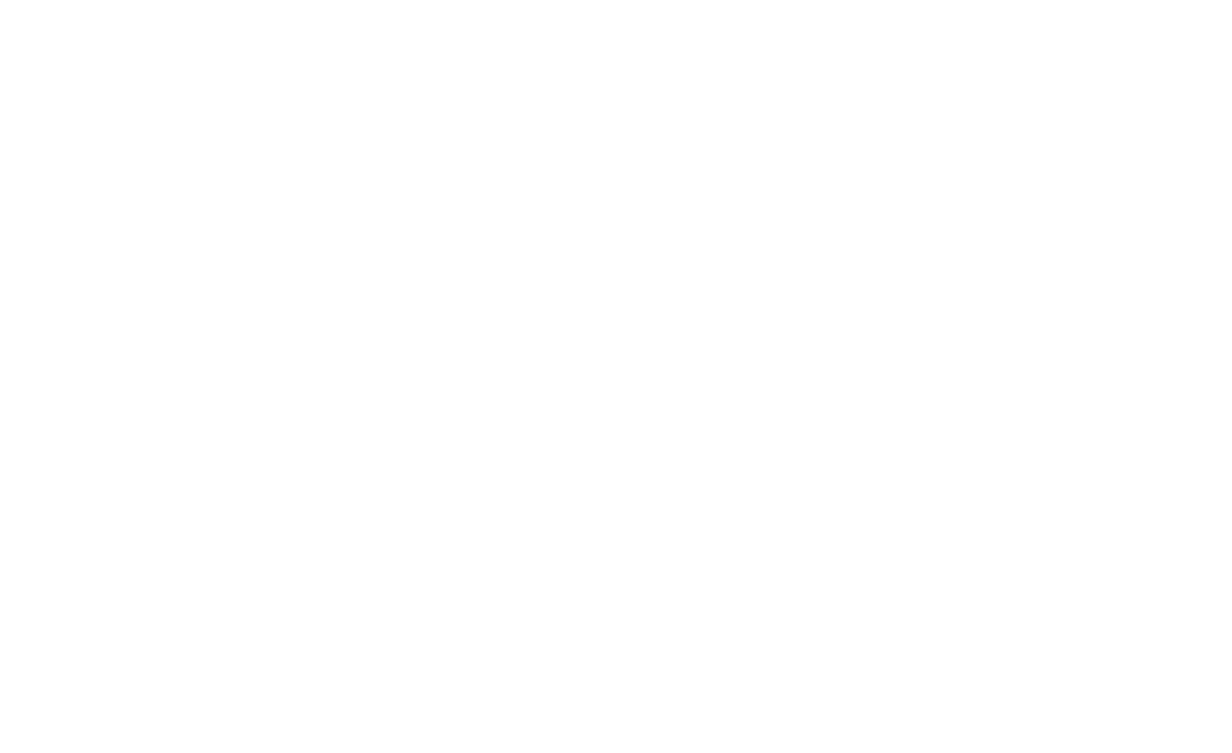 scroll, scrollTop: 0, scrollLeft: 0, axis: both 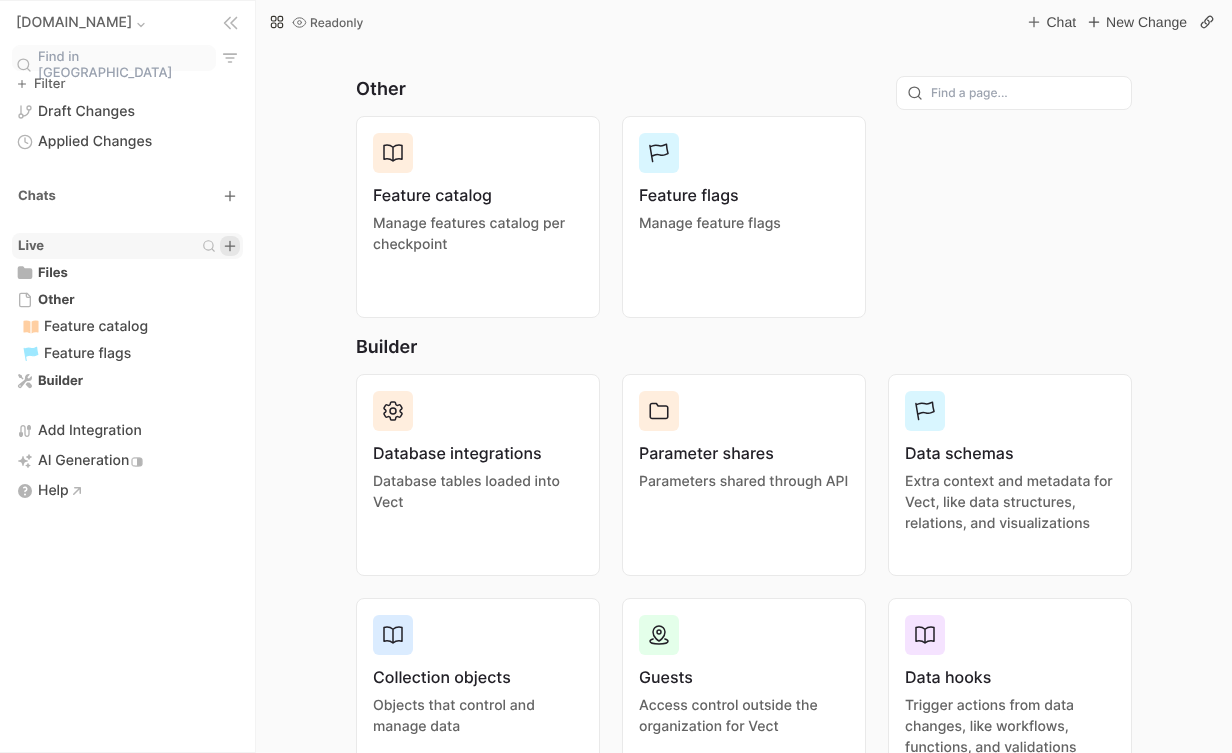 click 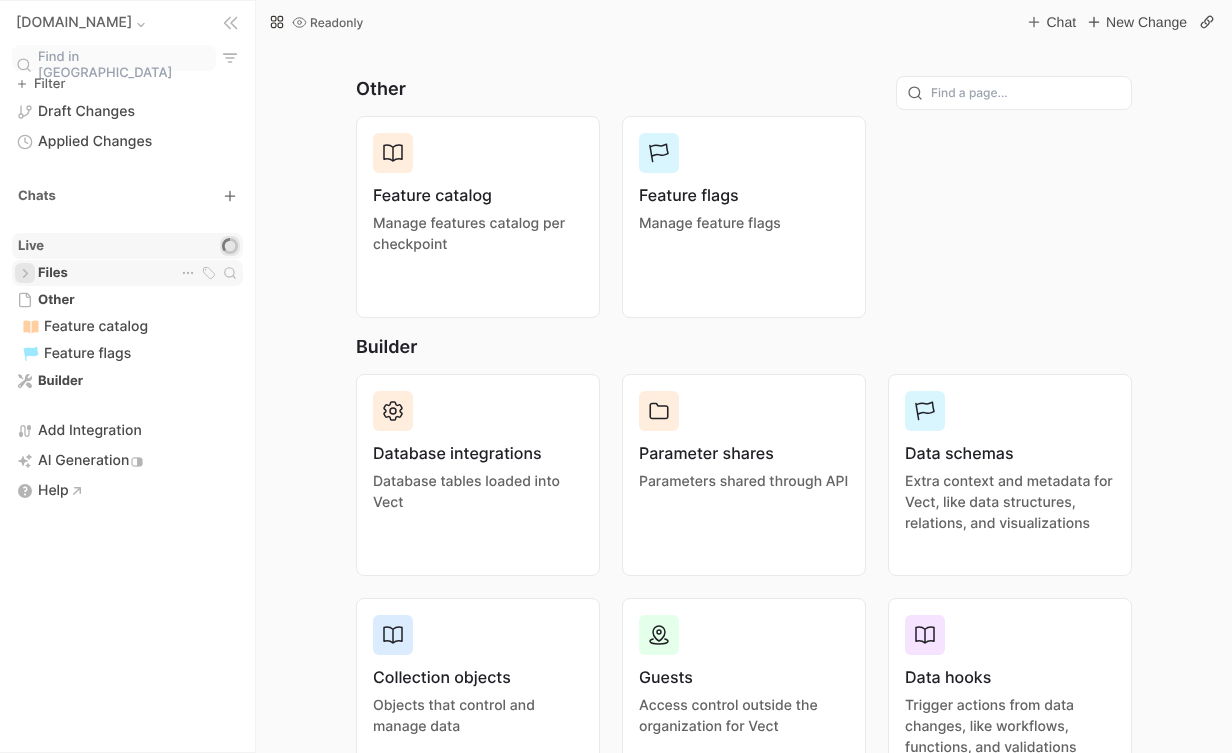 click 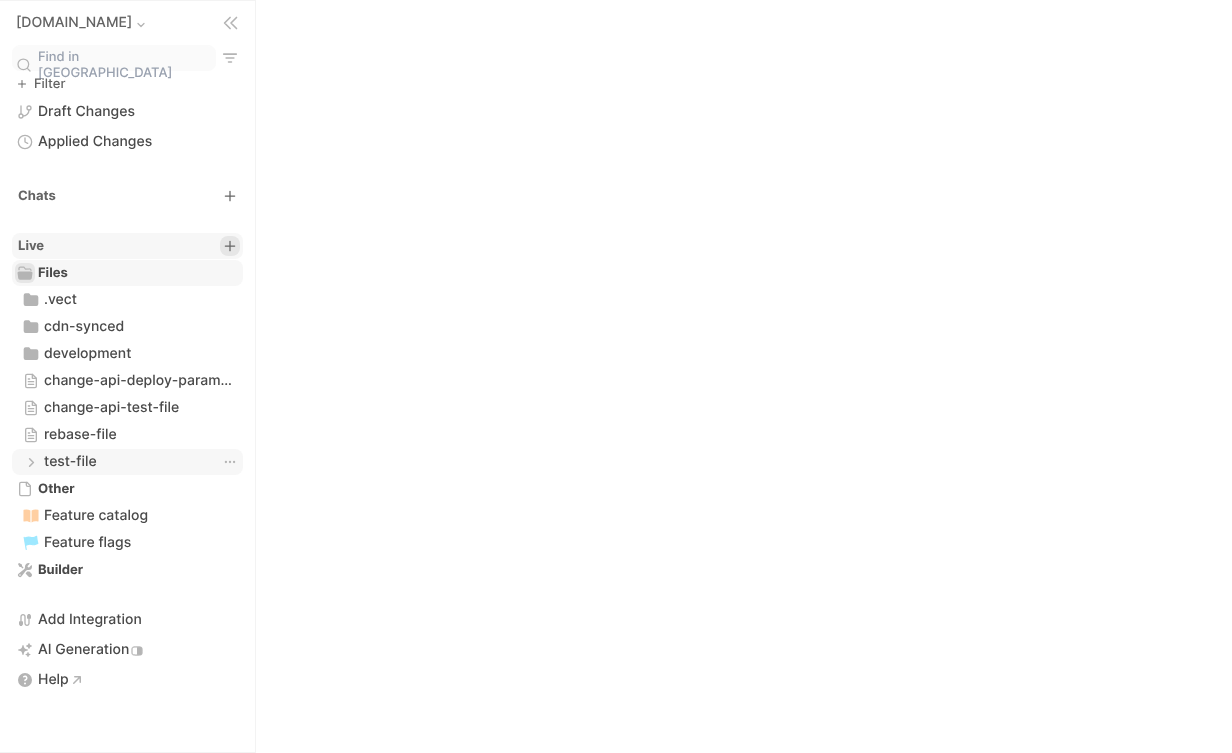 click on "[DOMAIN_NAME] Find in sidebar Filter Draft Changes Applied Changes Chats Live Files Files .vect .vect cdn-synced cdn-synced development development change-api-deploy-parameters-test-file change-api-deploy-parameters-test-file change-api-test-file change-api-test-file rebase-file rebase-file test-file test-file Other Feature catalog Feature flags Builder Add Integration AI Generation Help
Delete chats Collapse all Add folder COMING SOON For now, add file: new-folder/new-file Copy path Add folder COMING SOON For now, add file: new-folder/new-file Copy path Add folder COMING SOON For now, add file: new-folder/new-file Copy path Add folder COMING SOON For now, add file: new-folder/new-file Copy path Copy path Copy path Copy path" at bounding box center (616, 0) 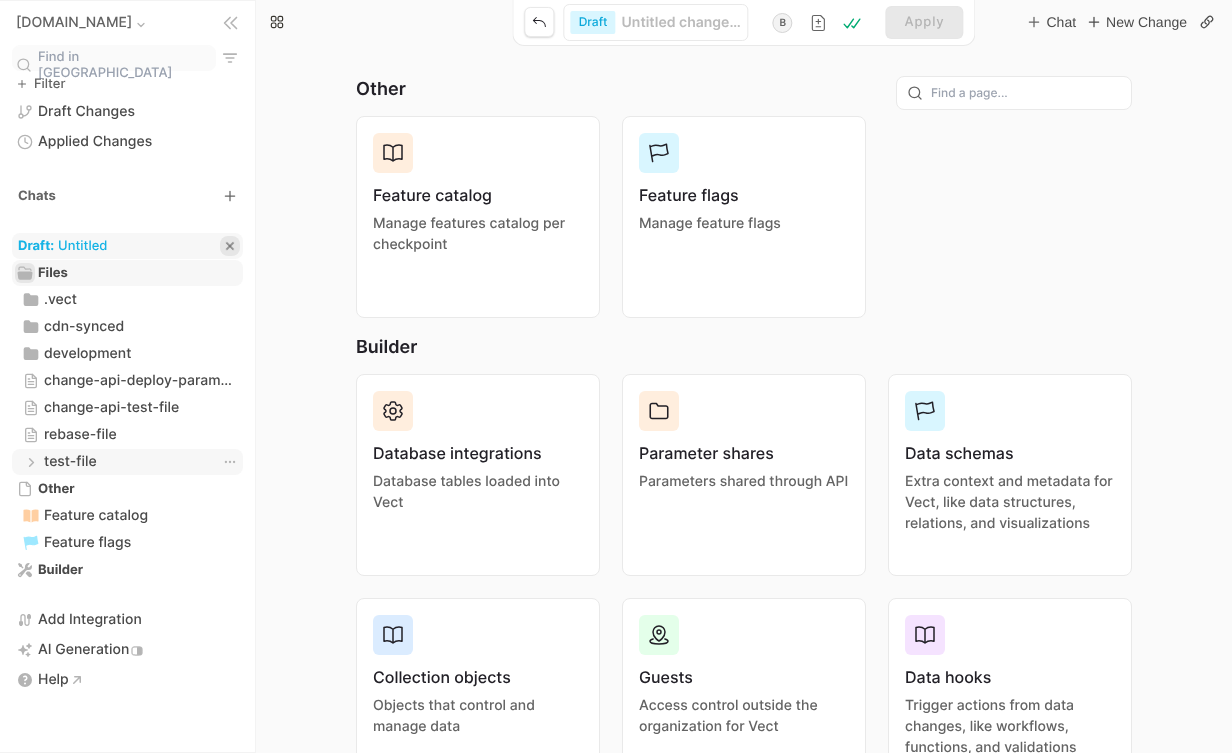 click on "test-file test-file" at bounding box center [127, 462] 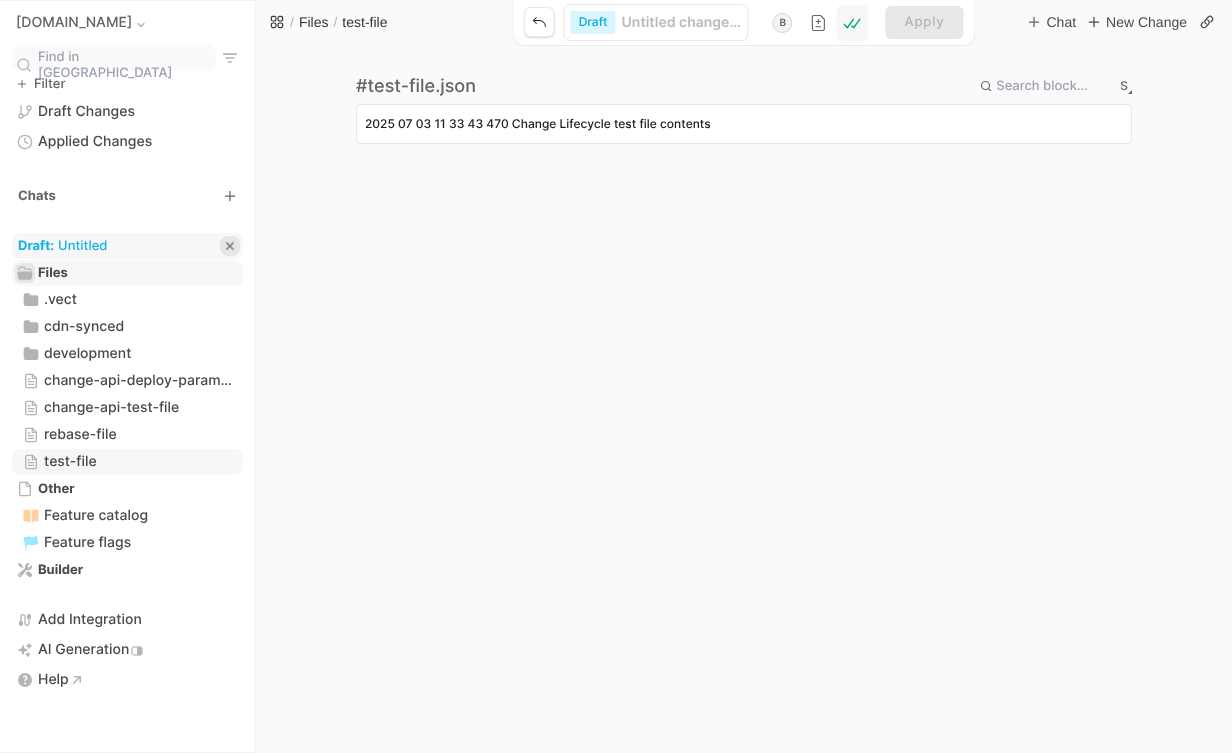 click 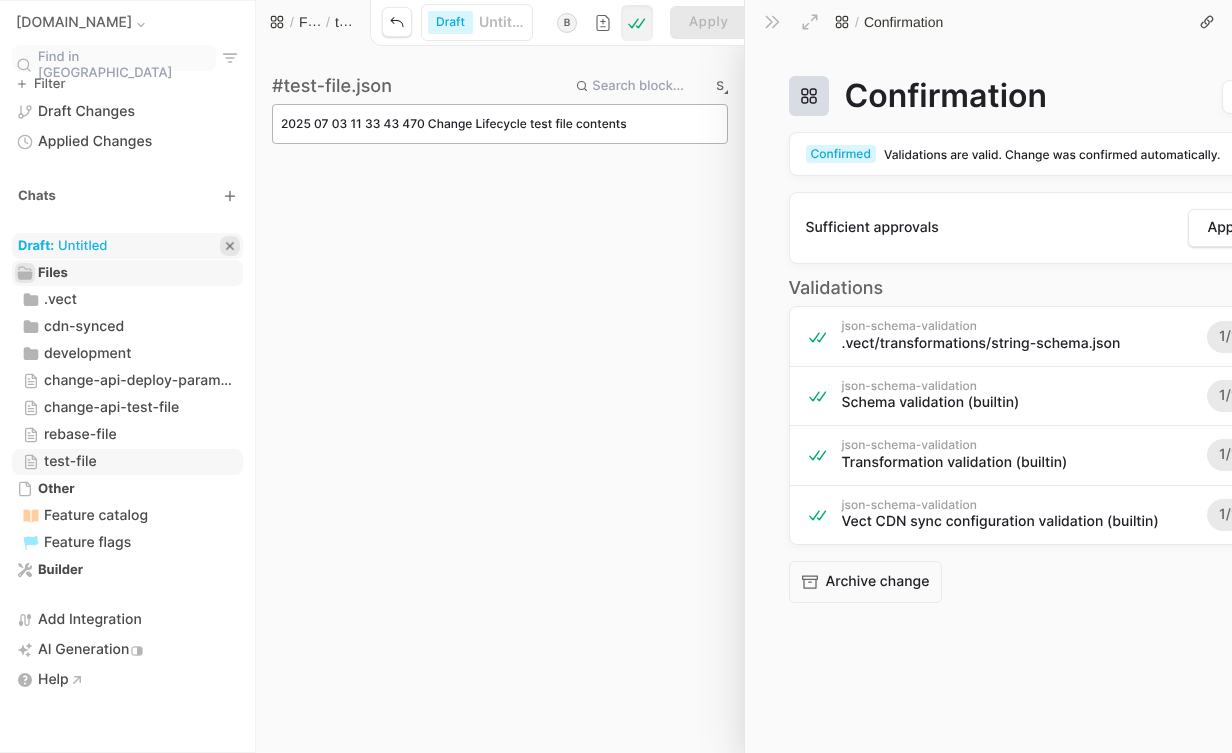 click on "2025 07 03 11 33 43 470 Change Lifecycle test file contents" at bounding box center (500, 124) 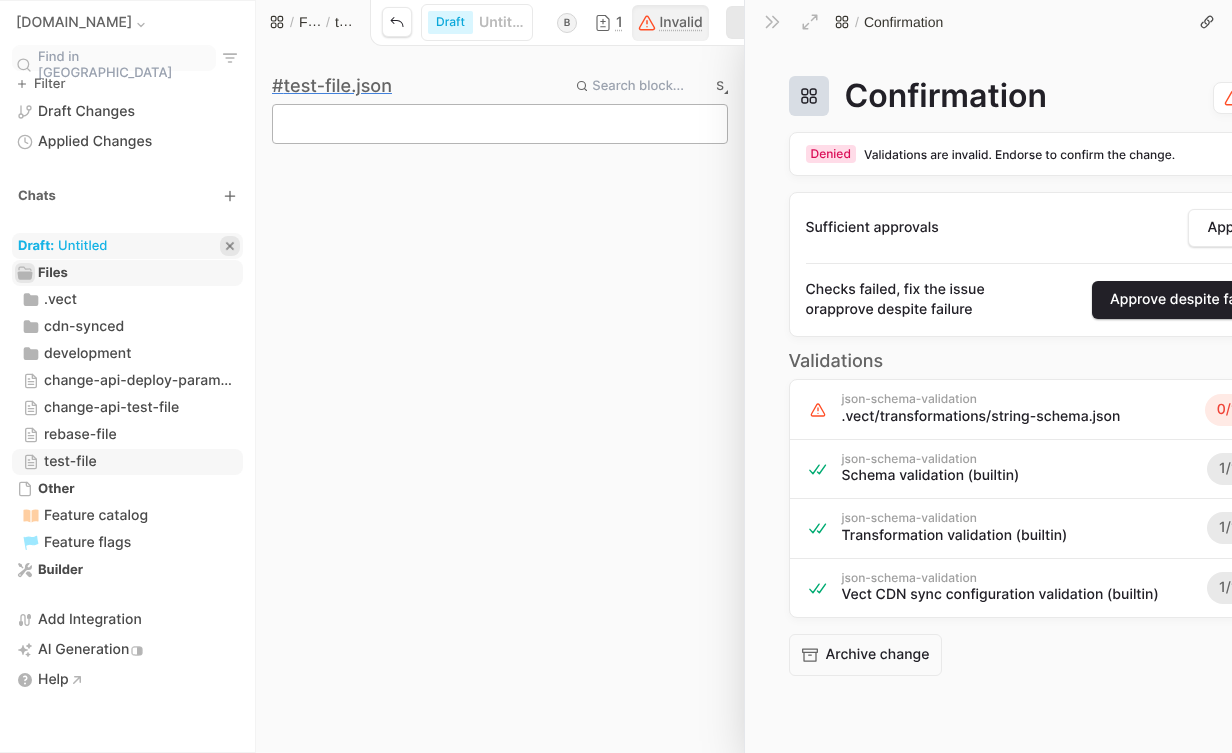 type on "h" 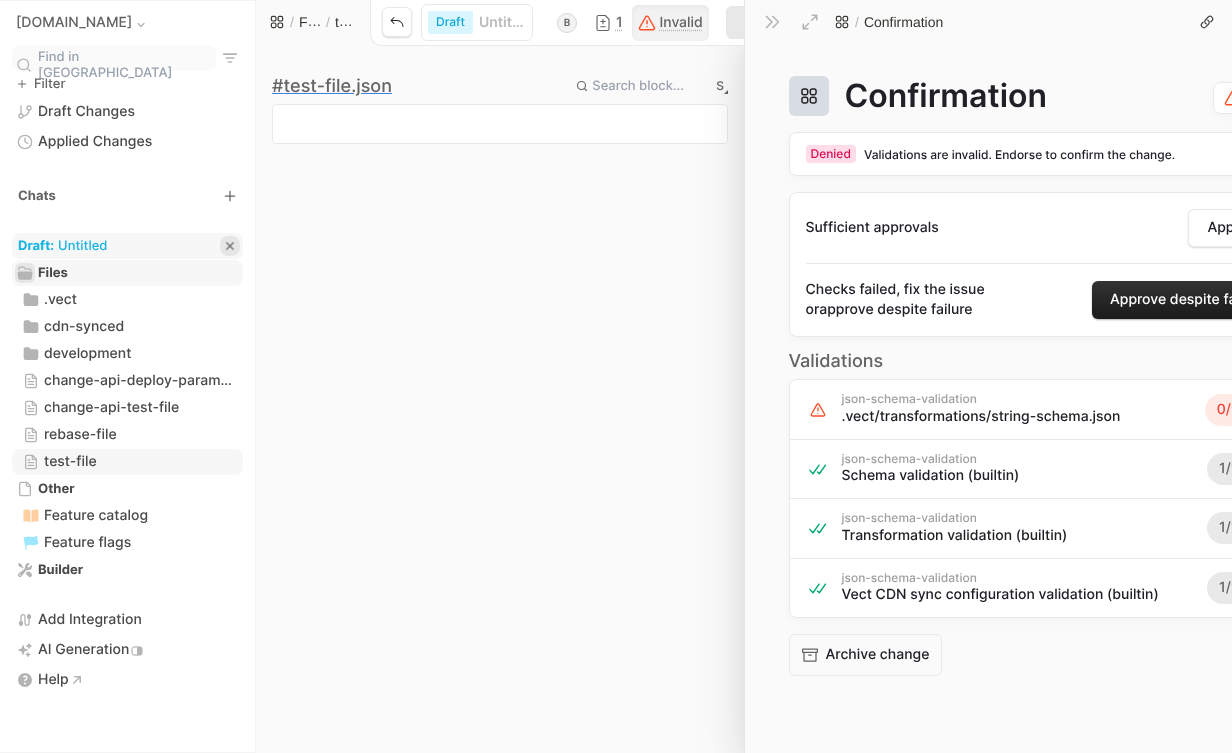click on "Approve despite failure" at bounding box center [1188, 300] 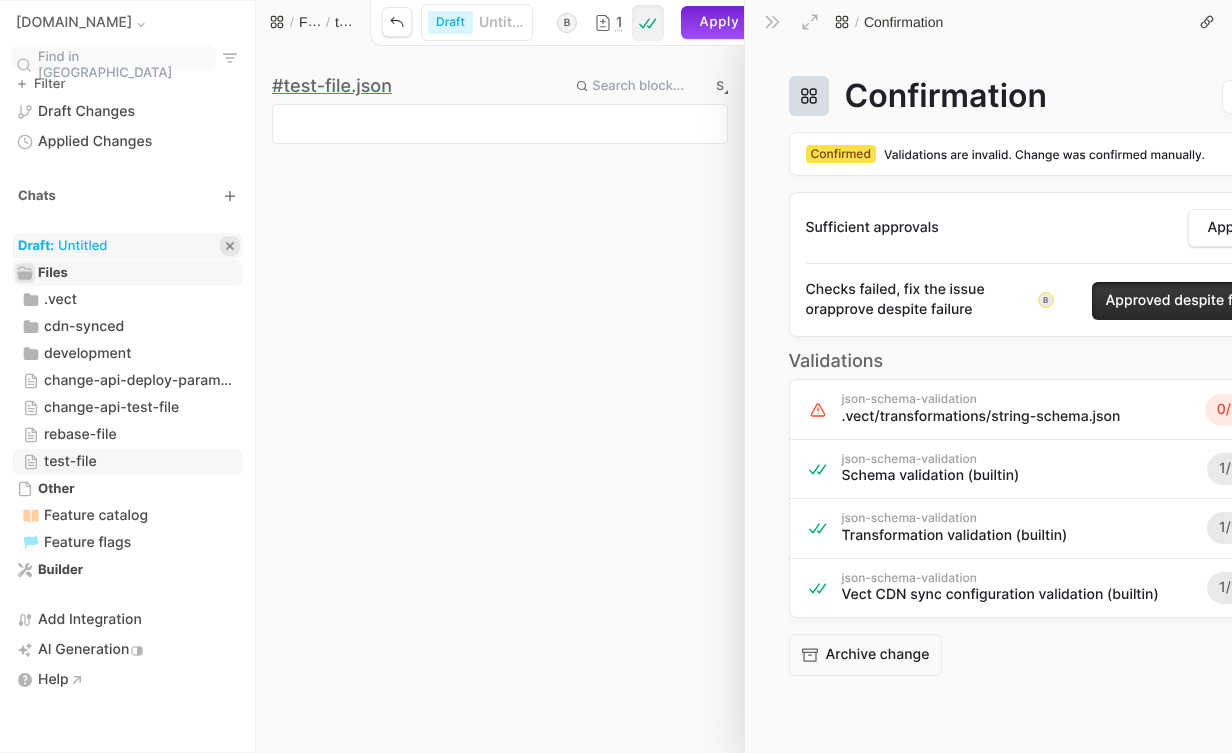 click on "Approved despite failure" at bounding box center [1188, 301] 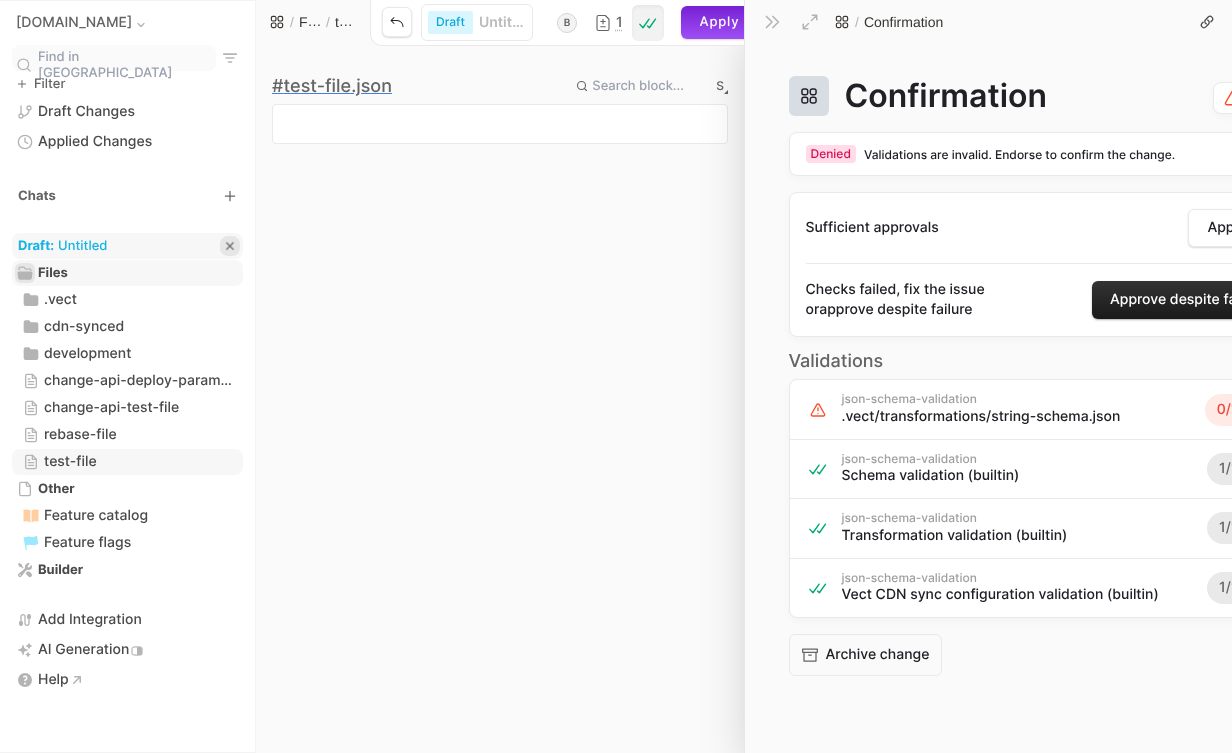 click on "Approve despite failure" at bounding box center (1188, 300) 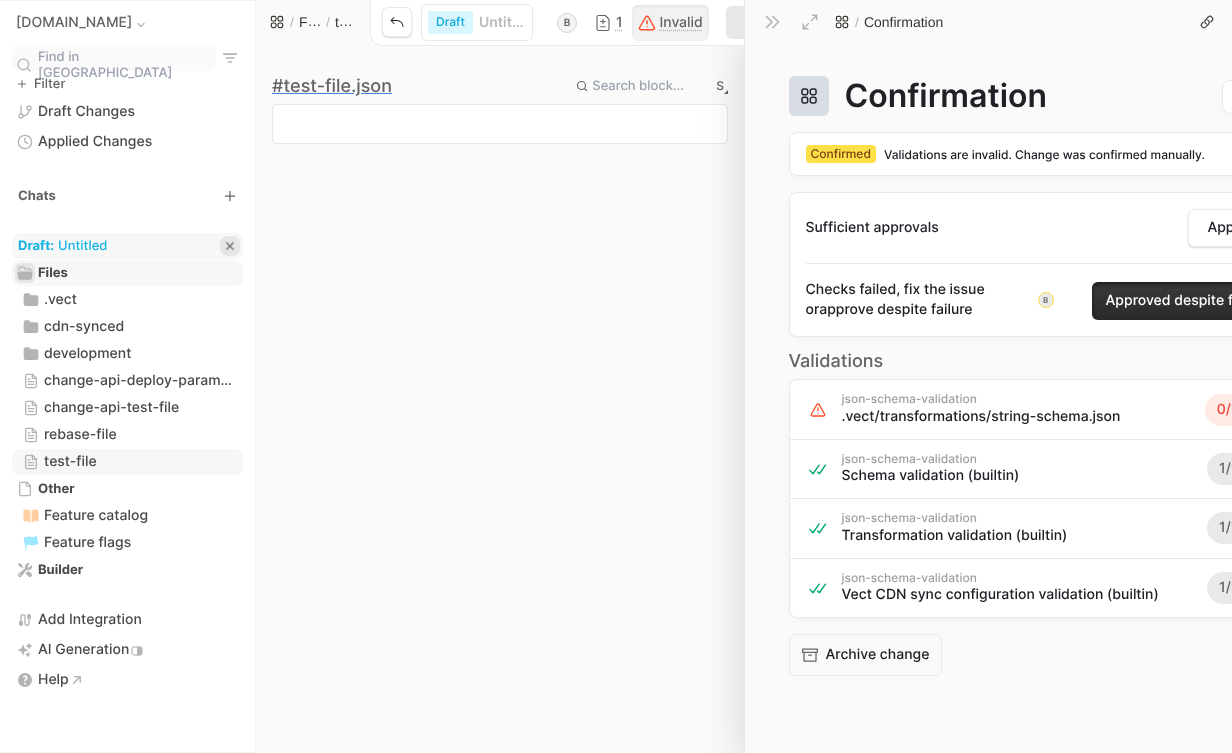 click on "Approved despite failure" at bounding box center [1188, 301] 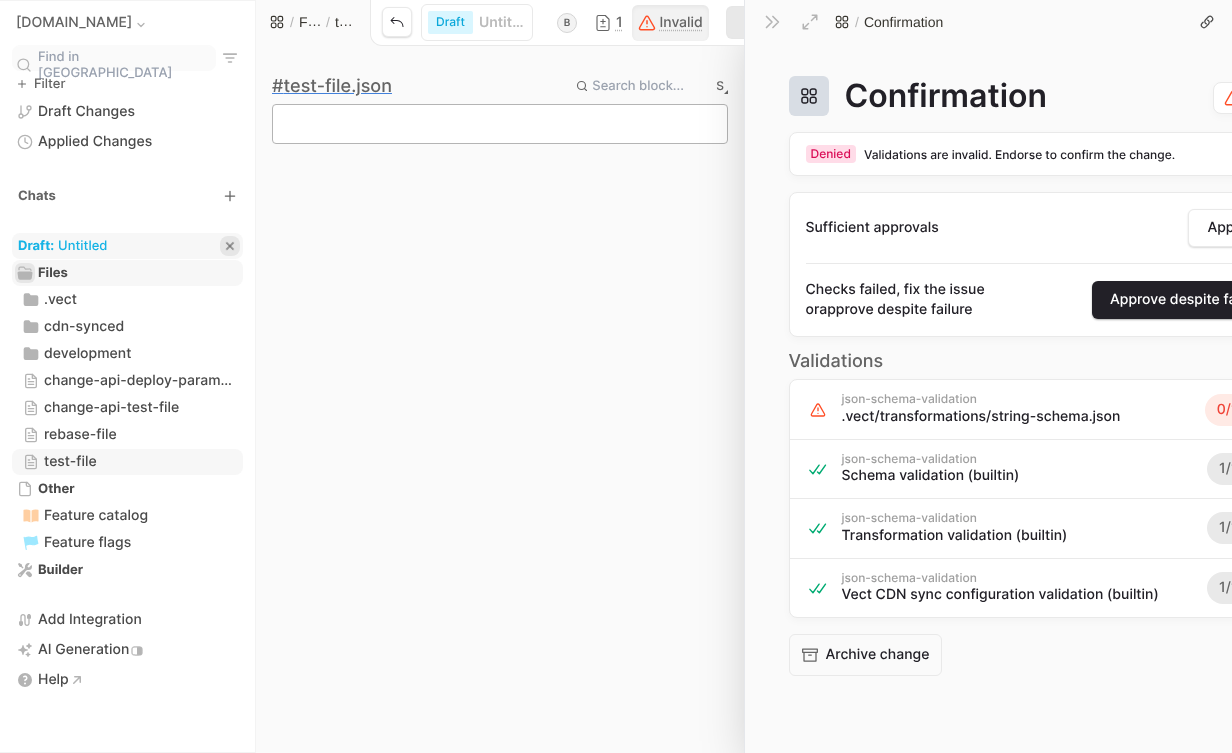 click at bounding box center [500, 124] 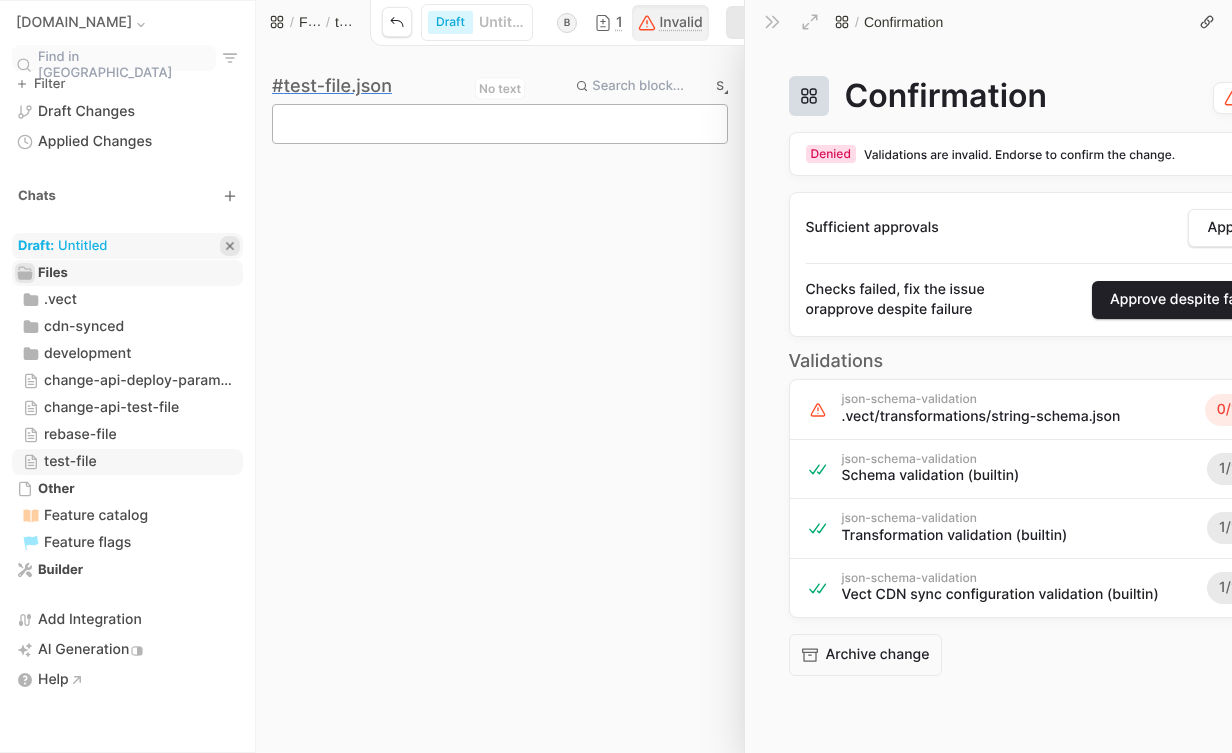 type on "ח" 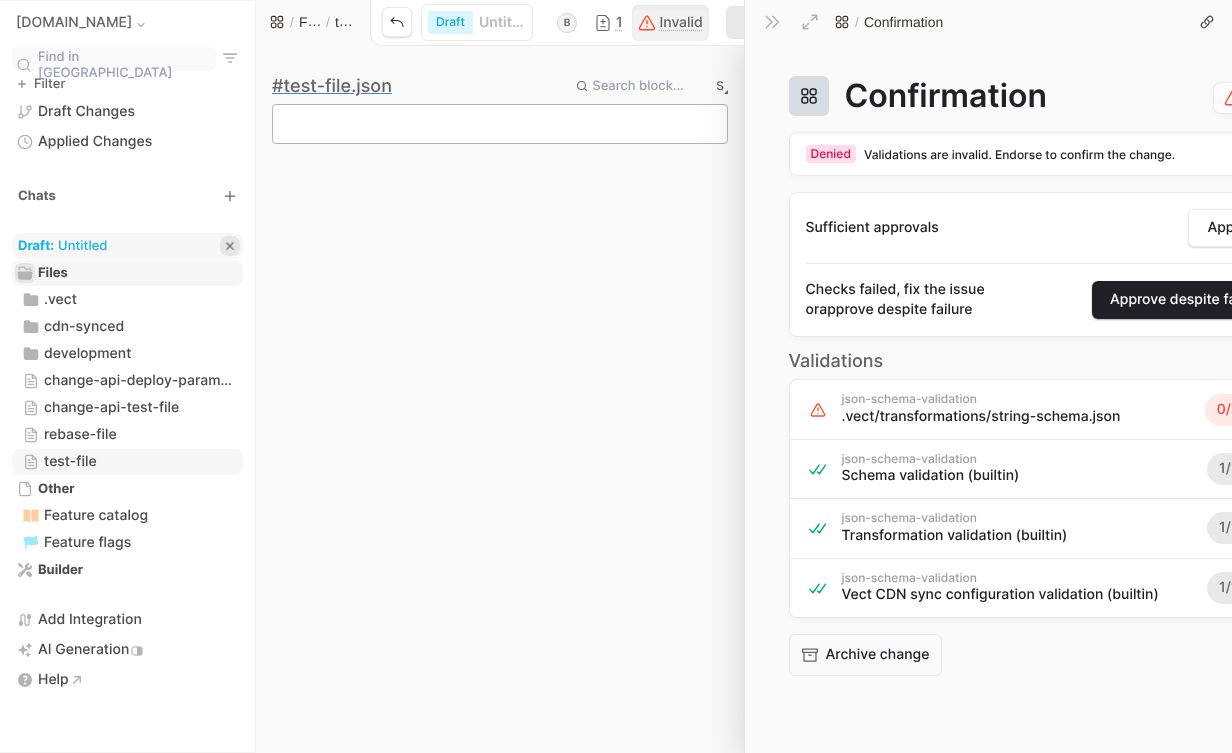 type on "j" 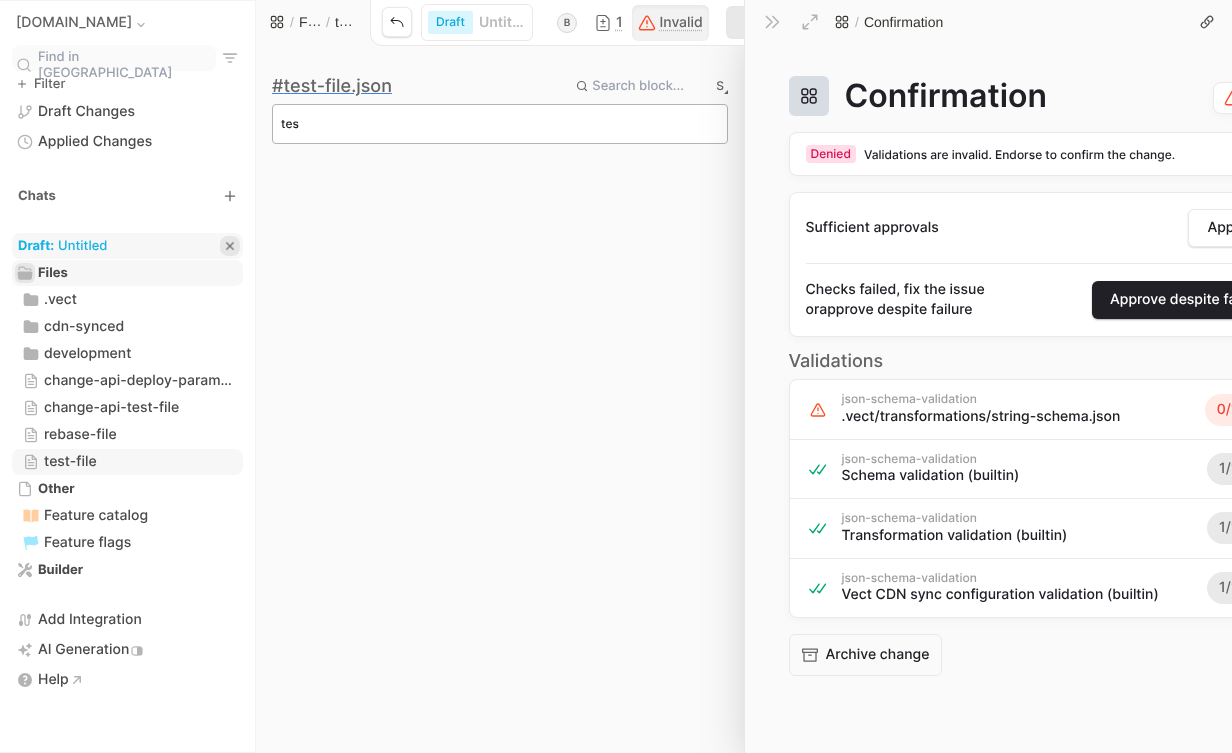type on "test" 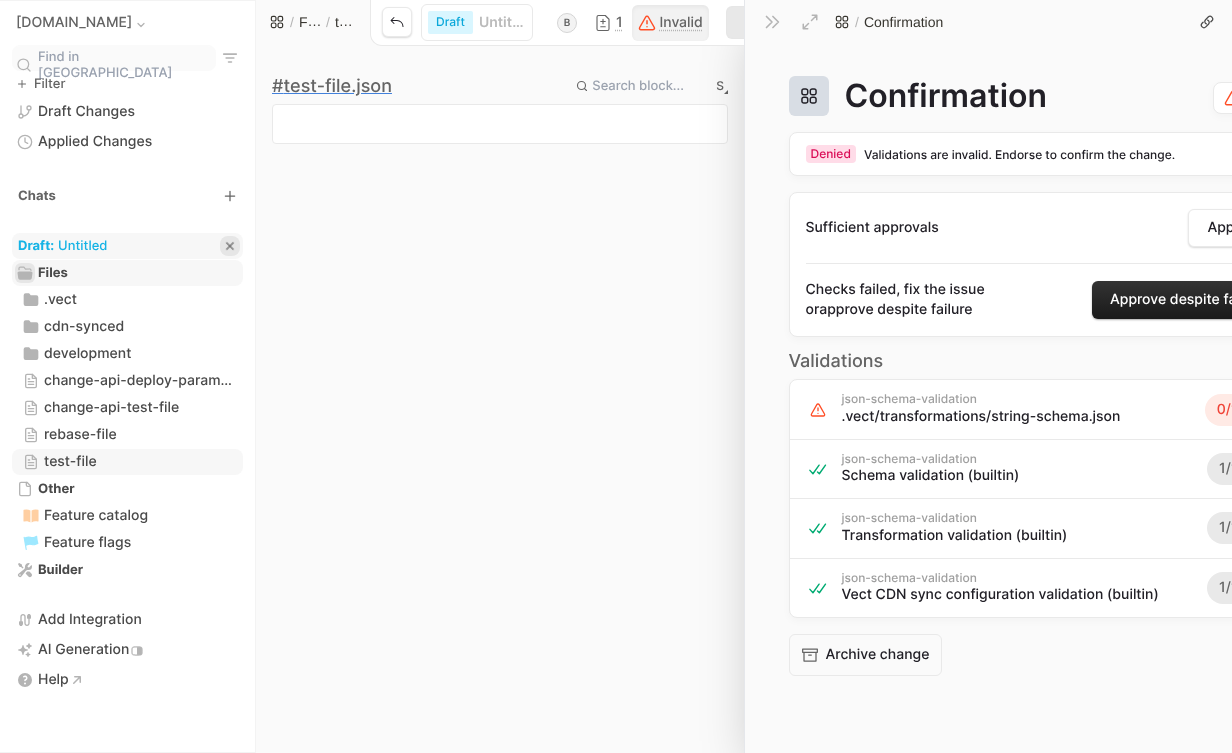 click on "Approve despite failure" at bounding box center [1188, 300] 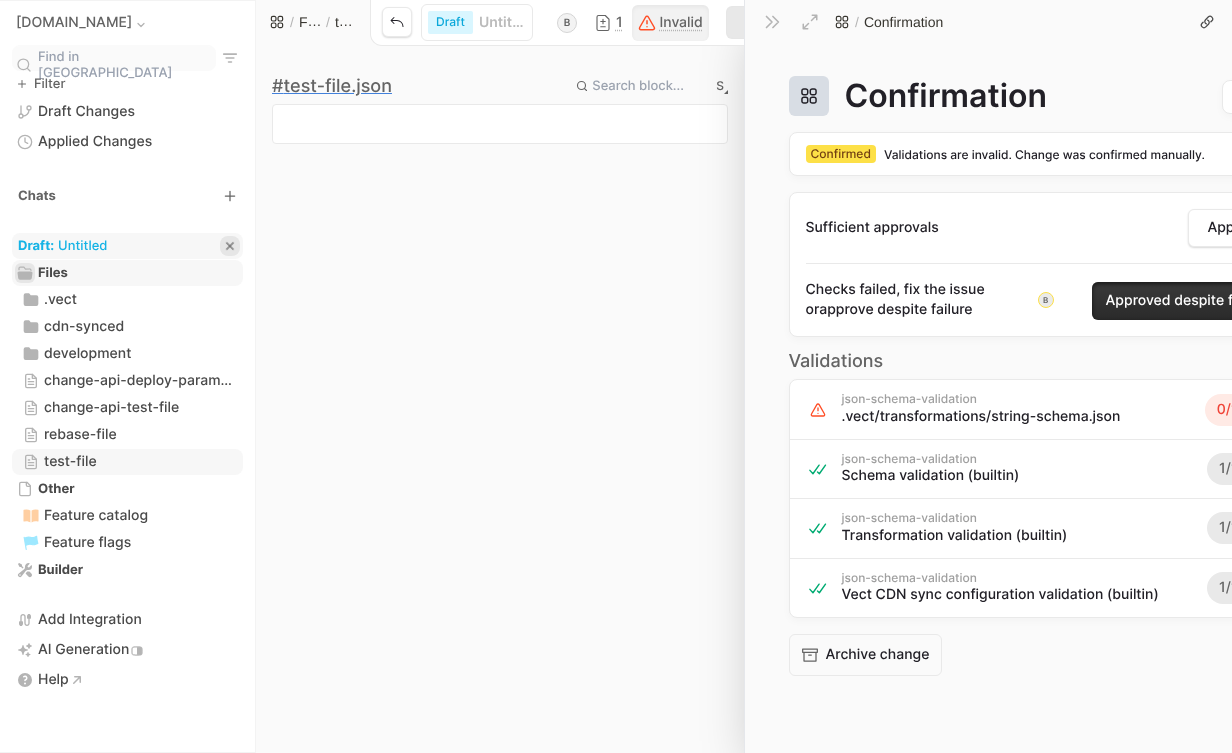 click on "Approved despite failure" at bounding box center [1188, 301] 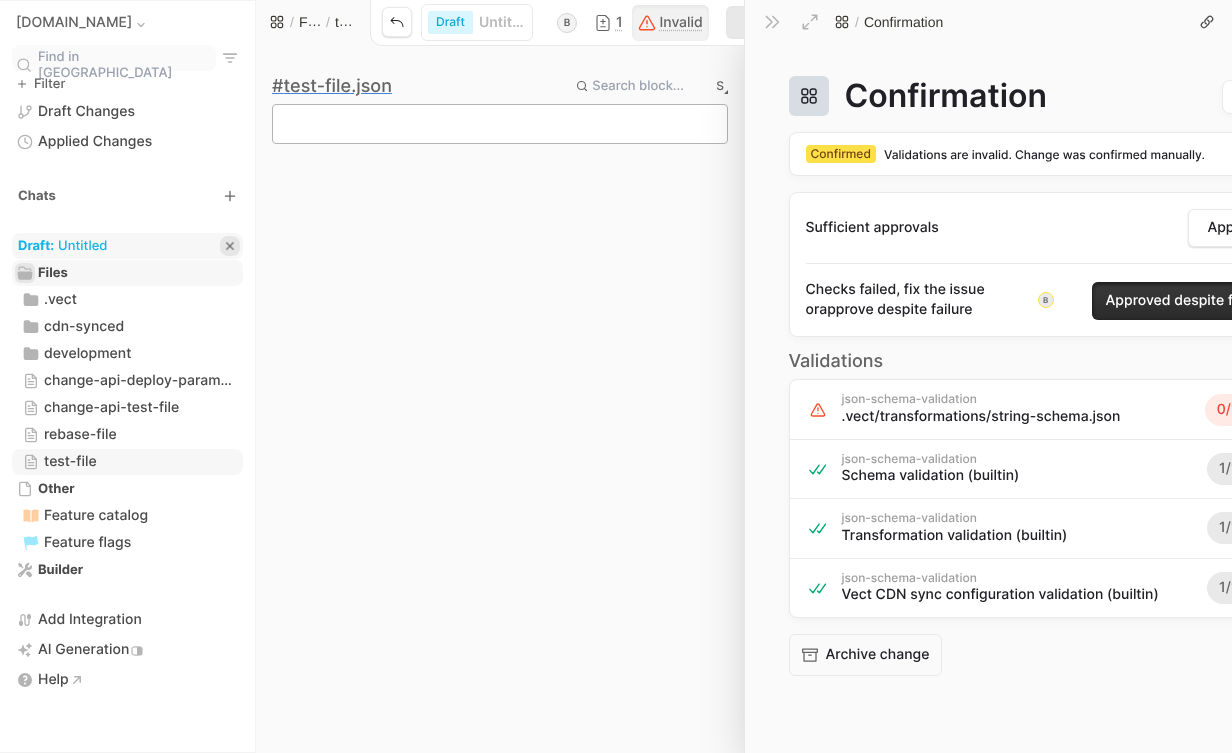 click at bounding box center (500, 124) 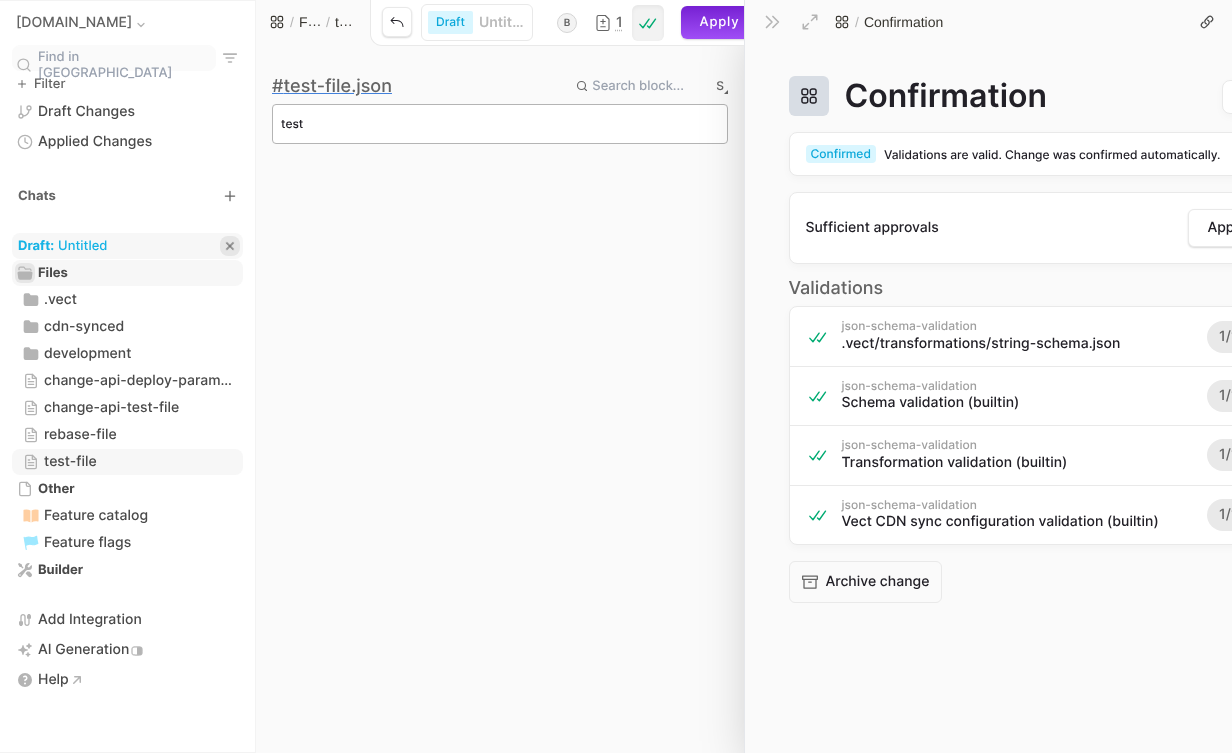 type on "tes" 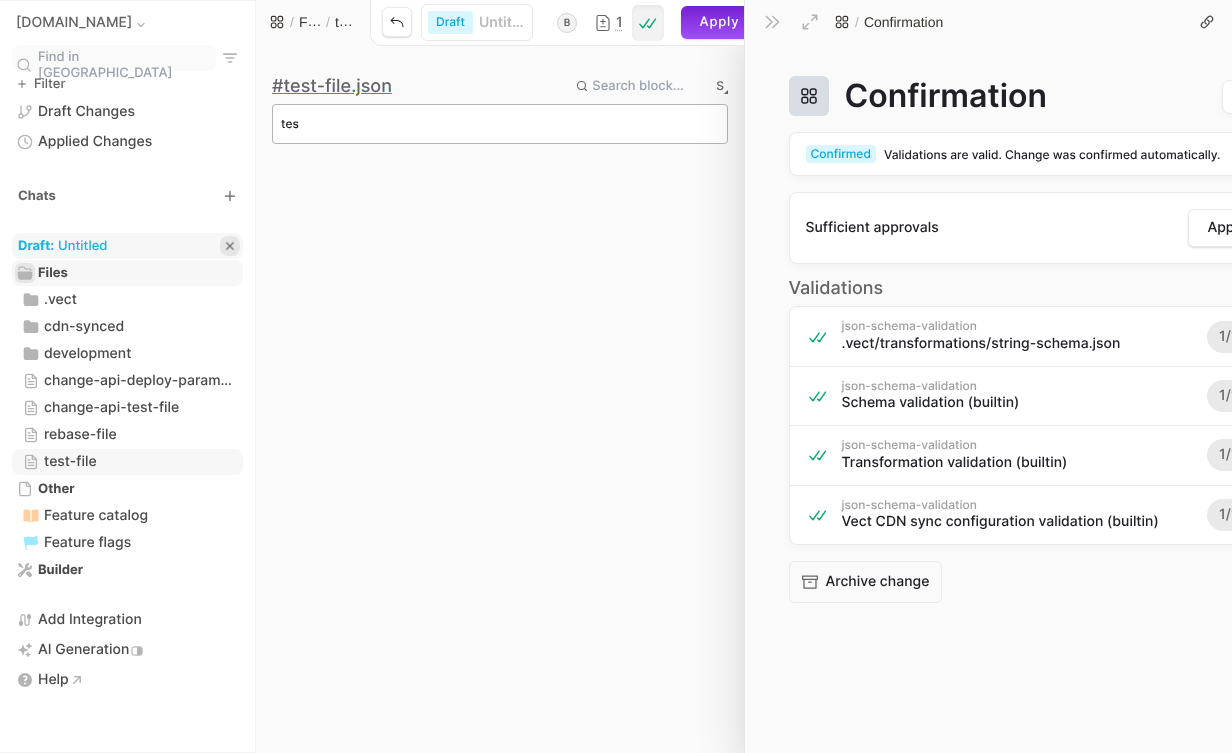 type 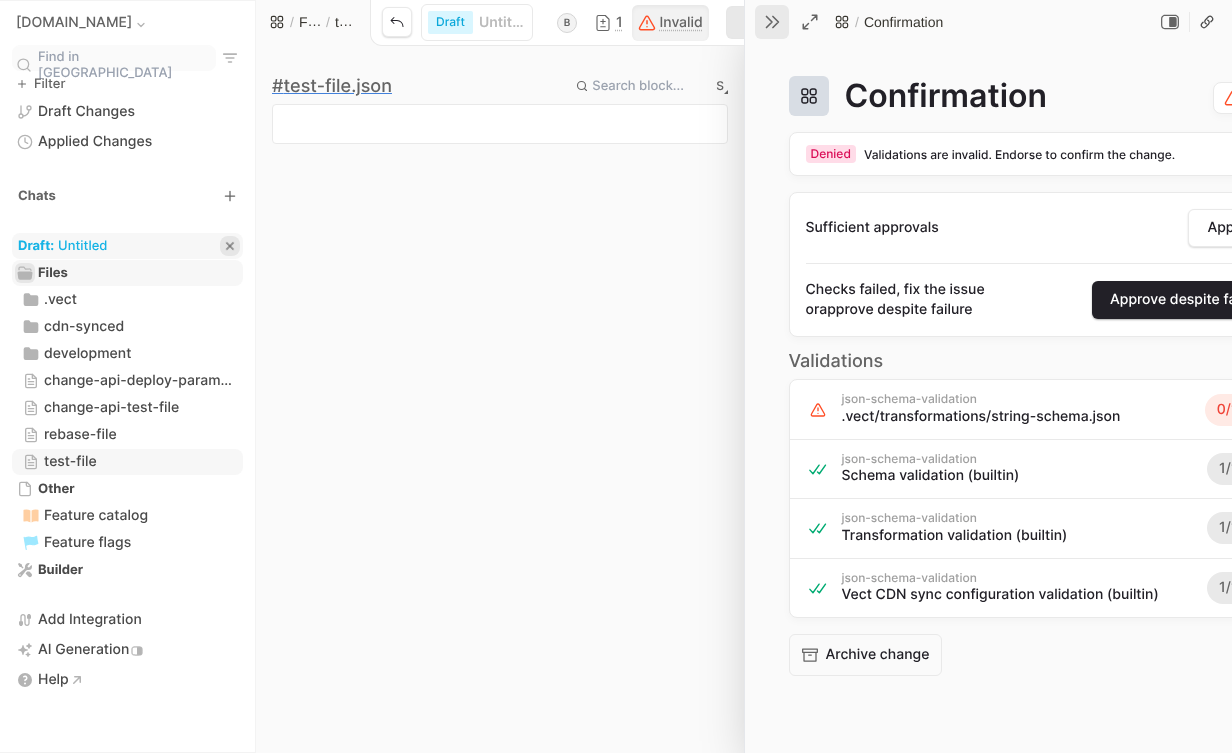 click 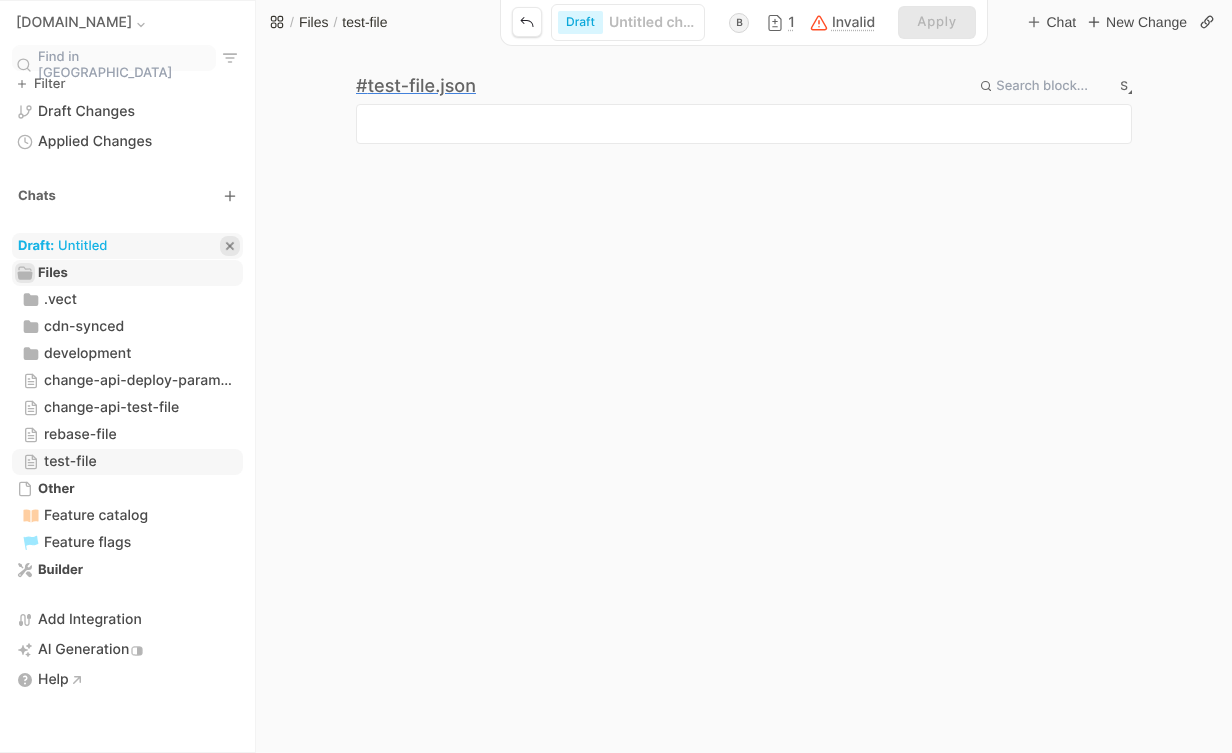 click on "# test-file.json S" at bounding box center [744, 398] 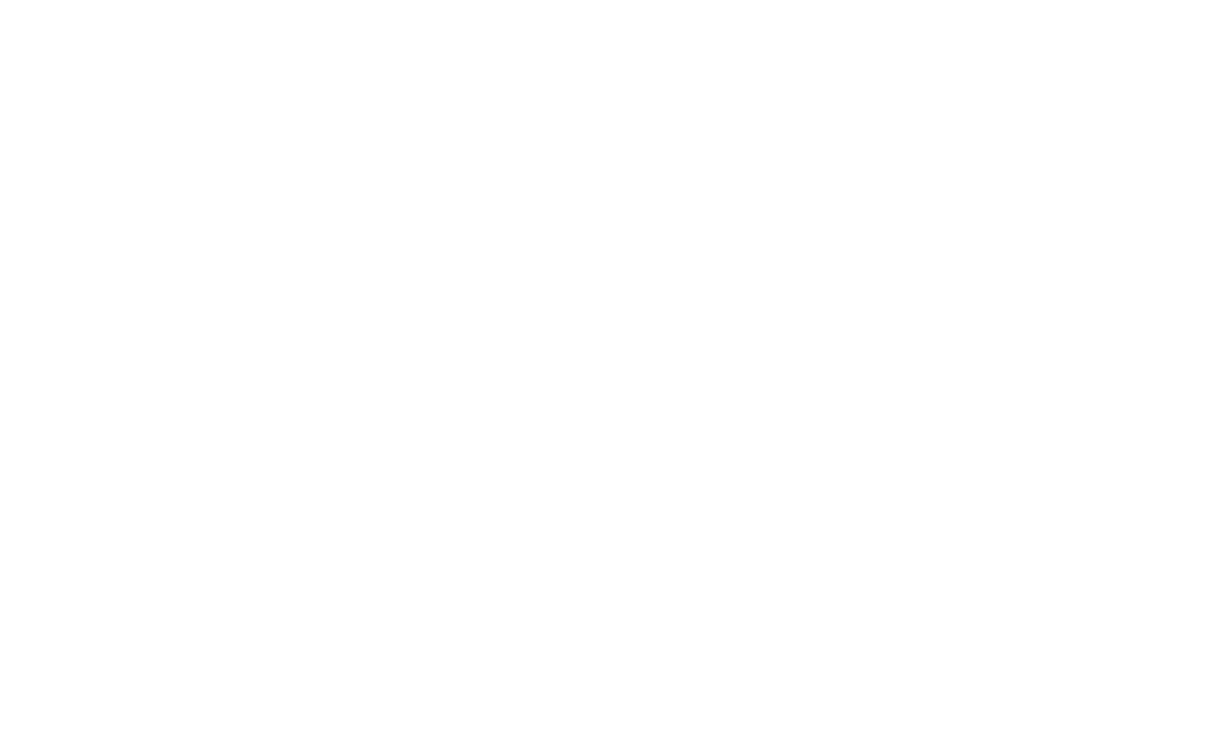 scroll, scrollTop: 0, scrollLeft: 0, axis: both 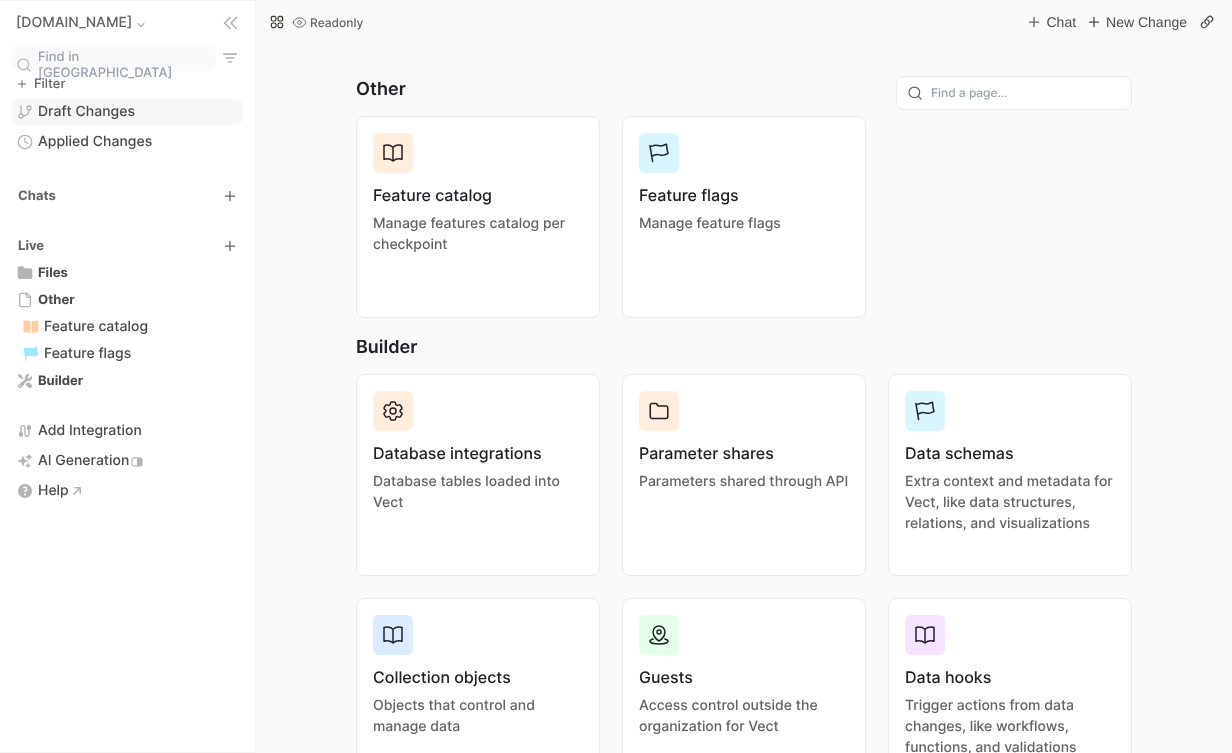 click on "Draft Changes" at bounding box center [127, 112] 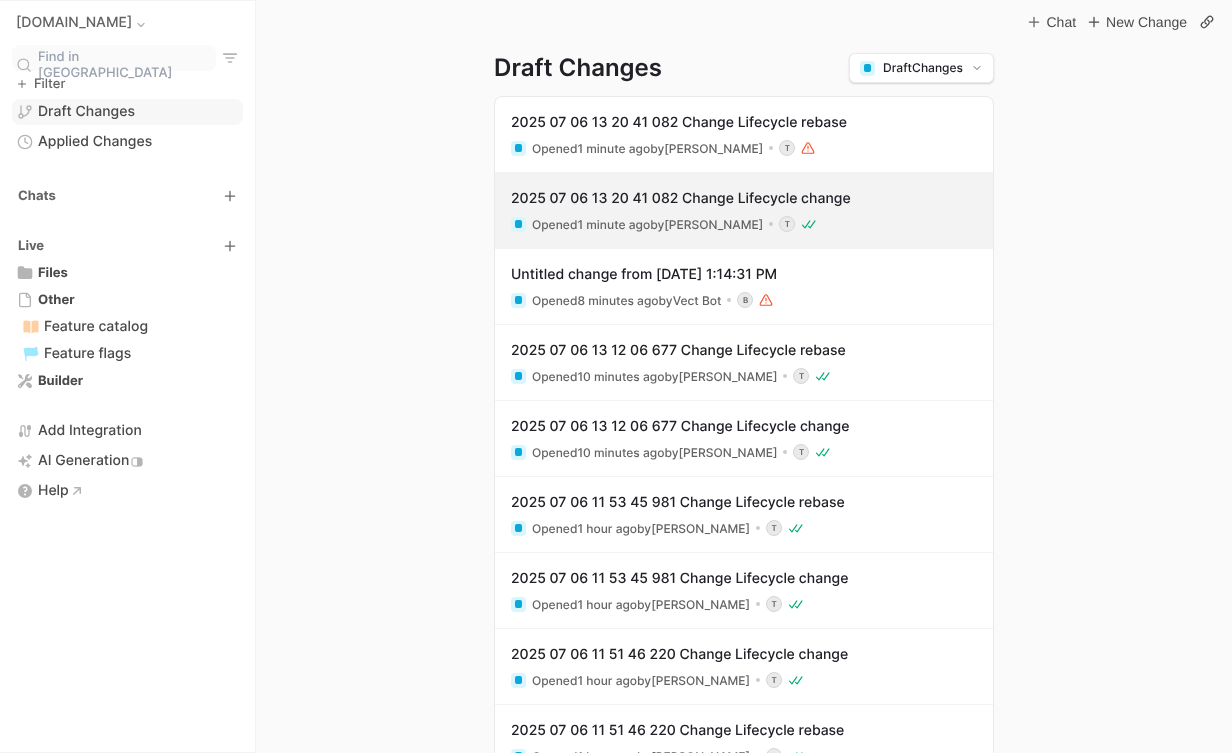 click on "Opened  1 minute ago  by  Tessa Green" at bounding box center (647, 224) 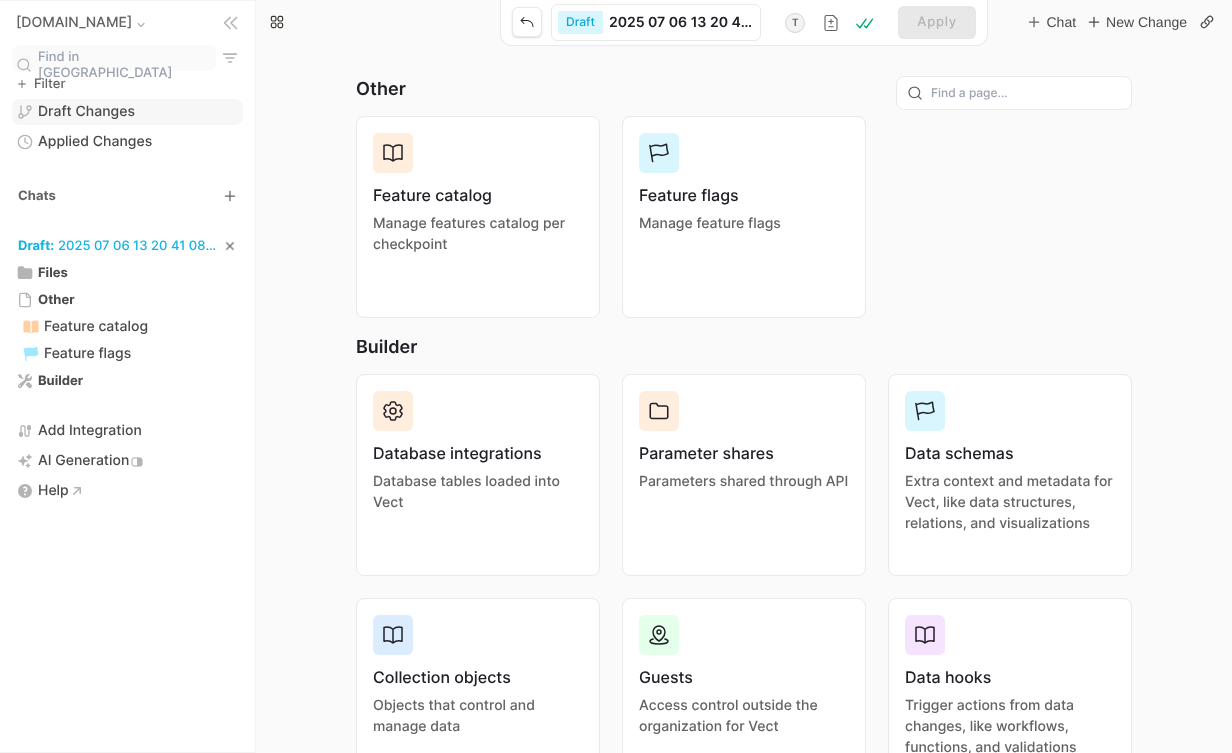 click on "Draft Changes" at bounding box center [86, 112] 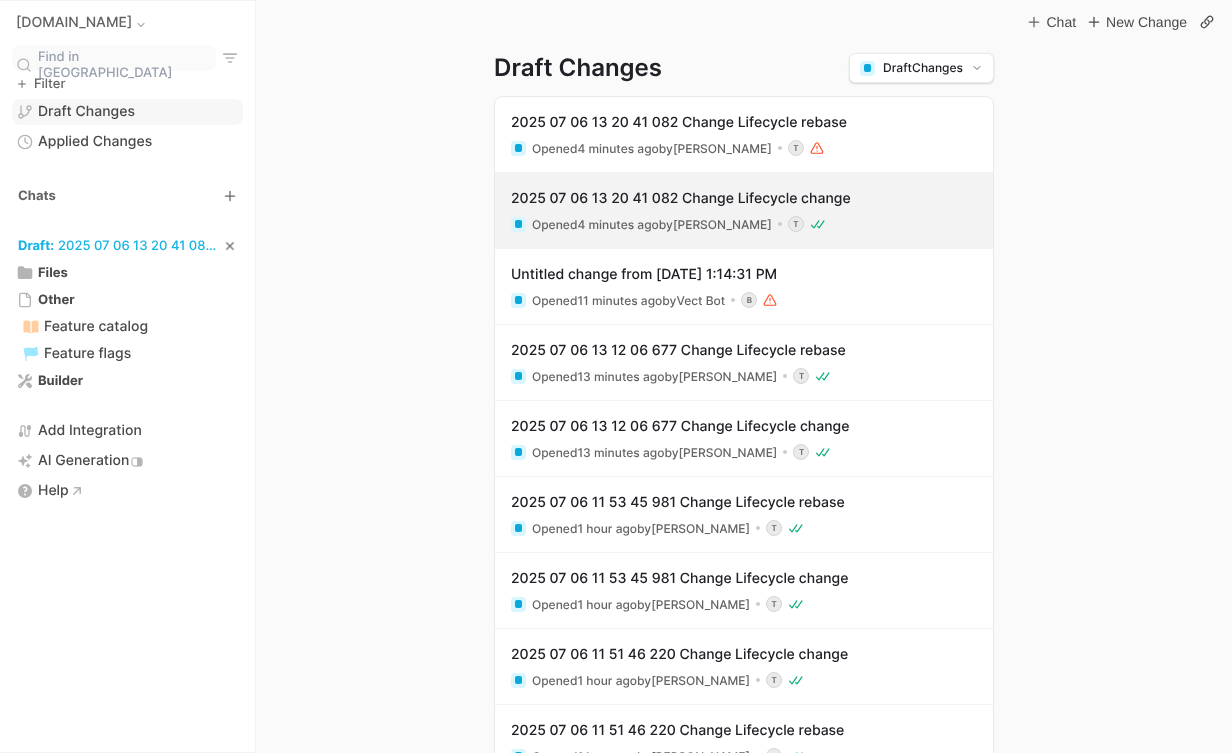 click on "2025 07 06 13 20 41 082 Change Lifecycle change" at bounding box center [744, 199] 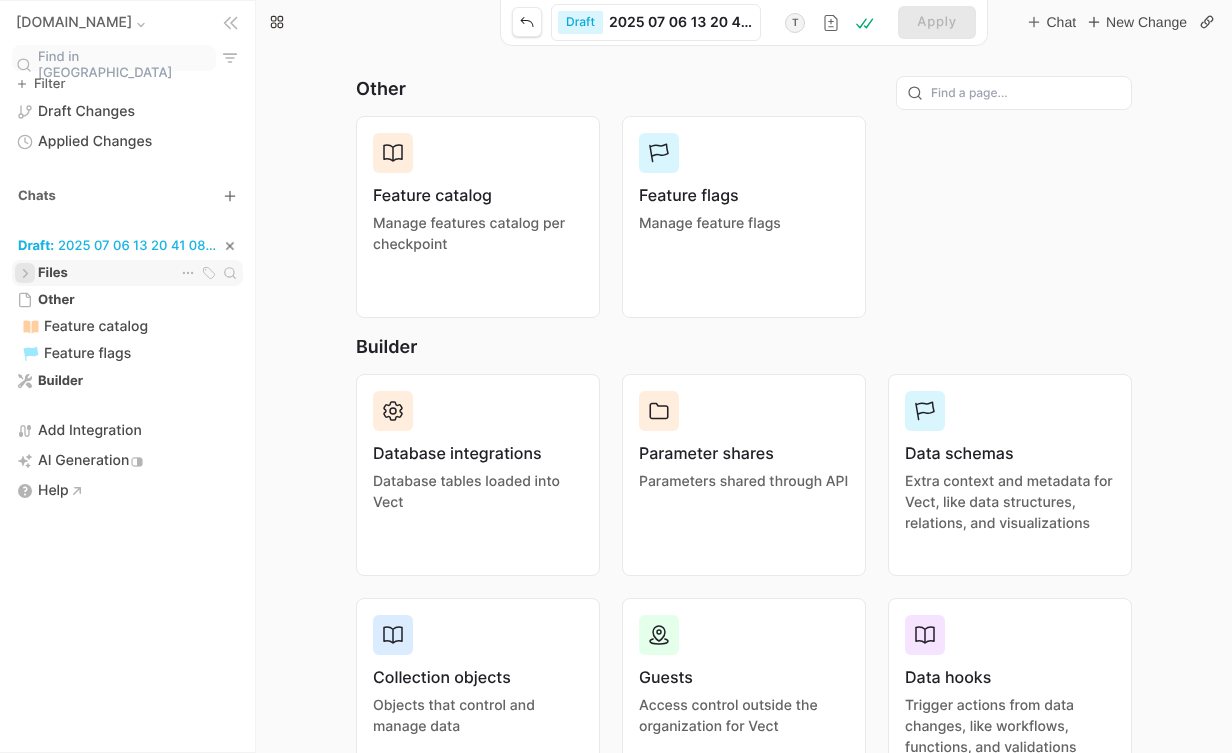 click 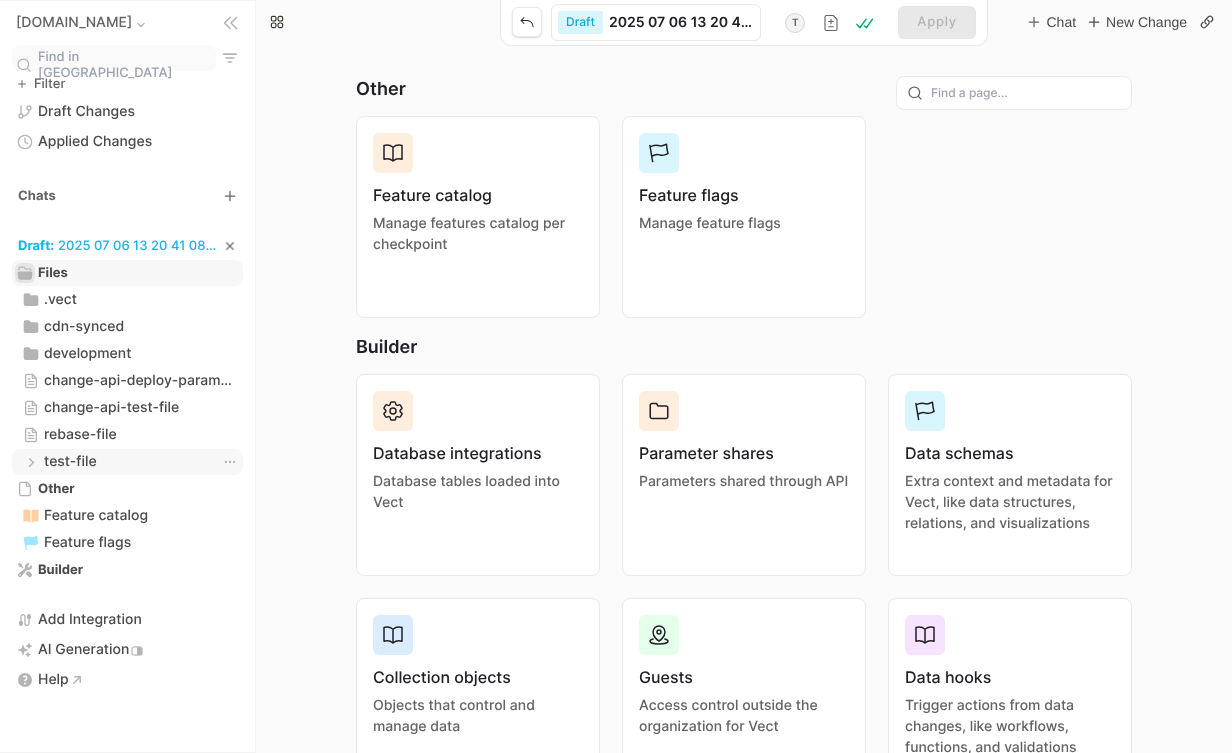 click on "test-file" at bounding box center [70, 462] 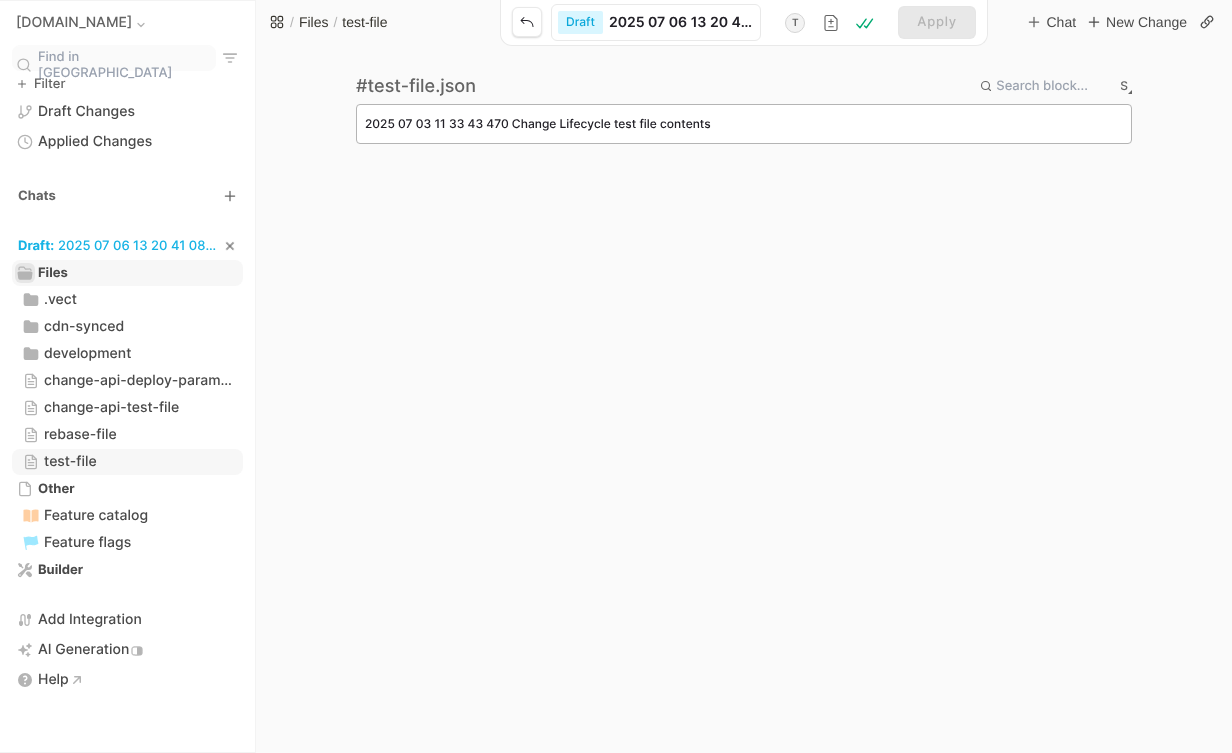 click on "2025 07 03 11 33 43 470 Change Lifecycle test file contents" at bounding box center (744, 124) 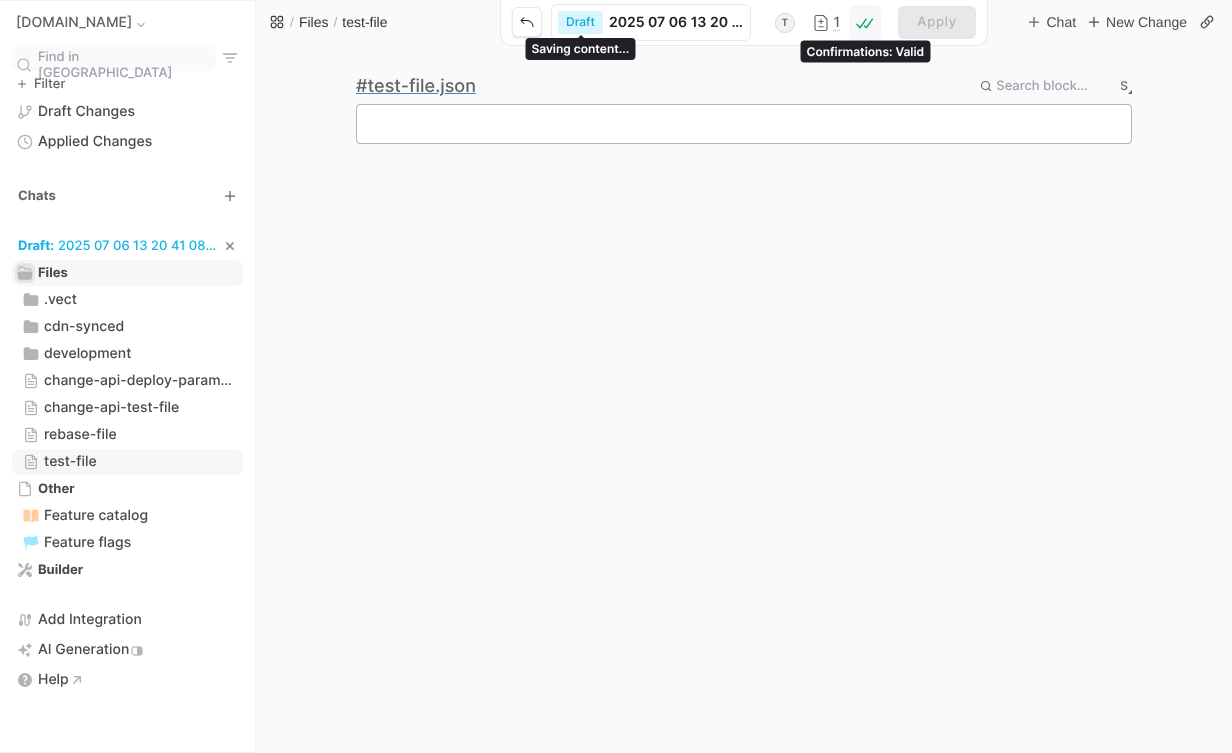type 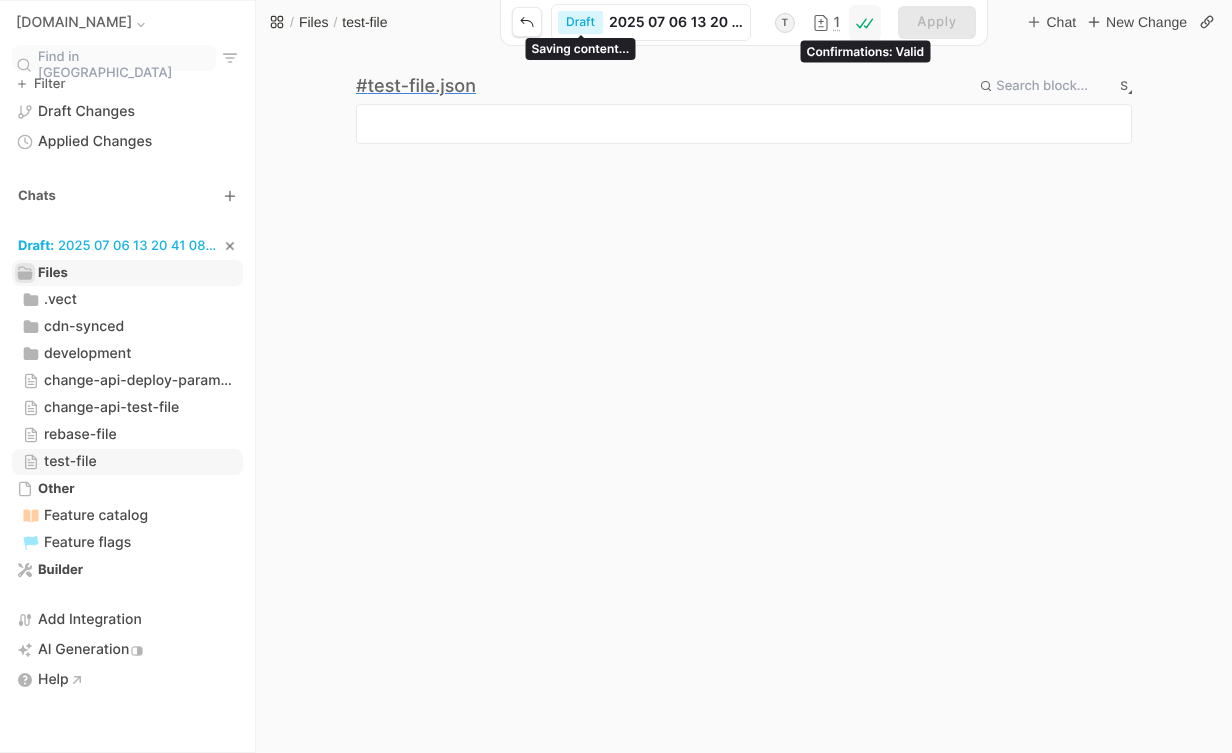 click 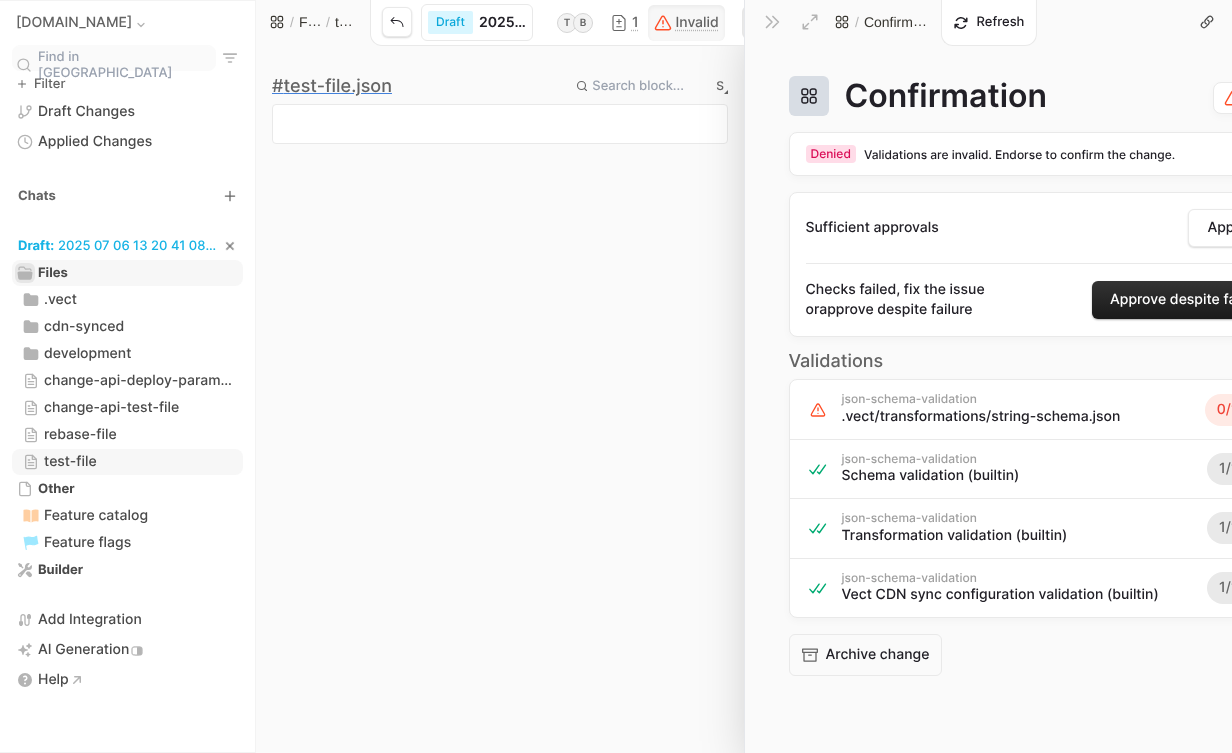 click on "Approve despite failure" at bounding box center [1188, 300] 